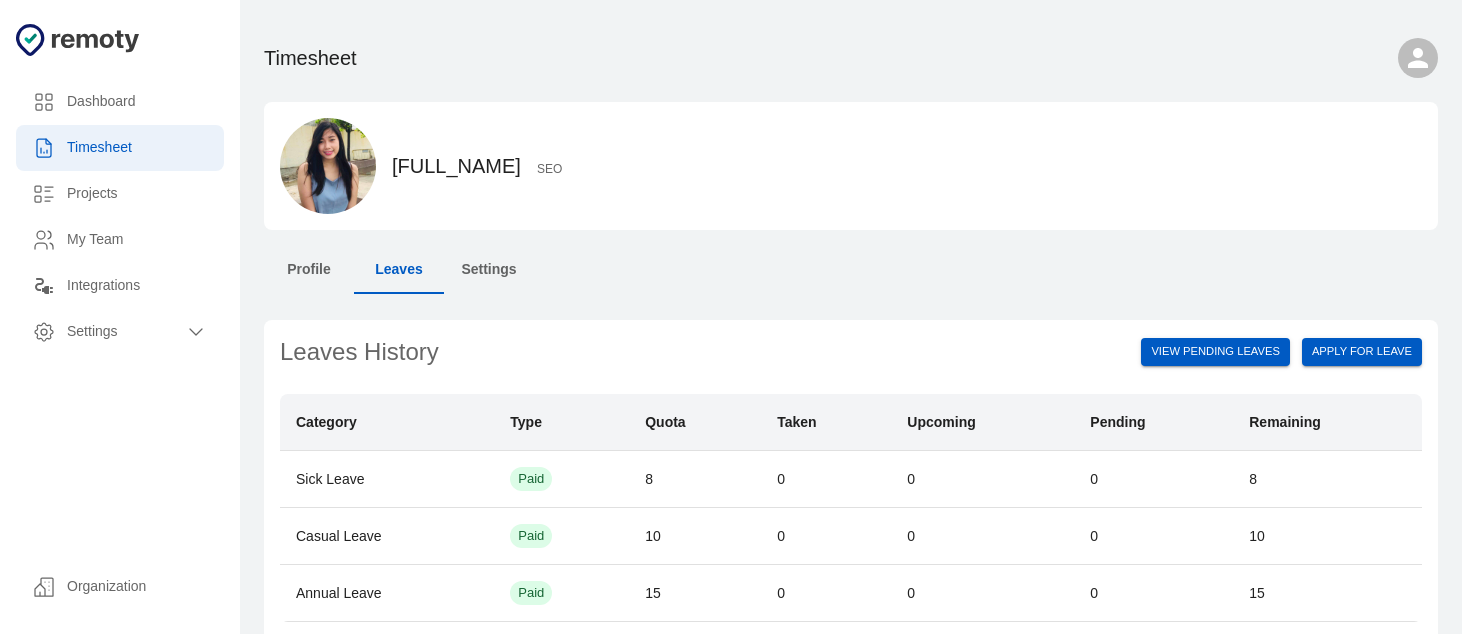 scroll, scrollTop: 0, scrollLeft: 0, axis: both 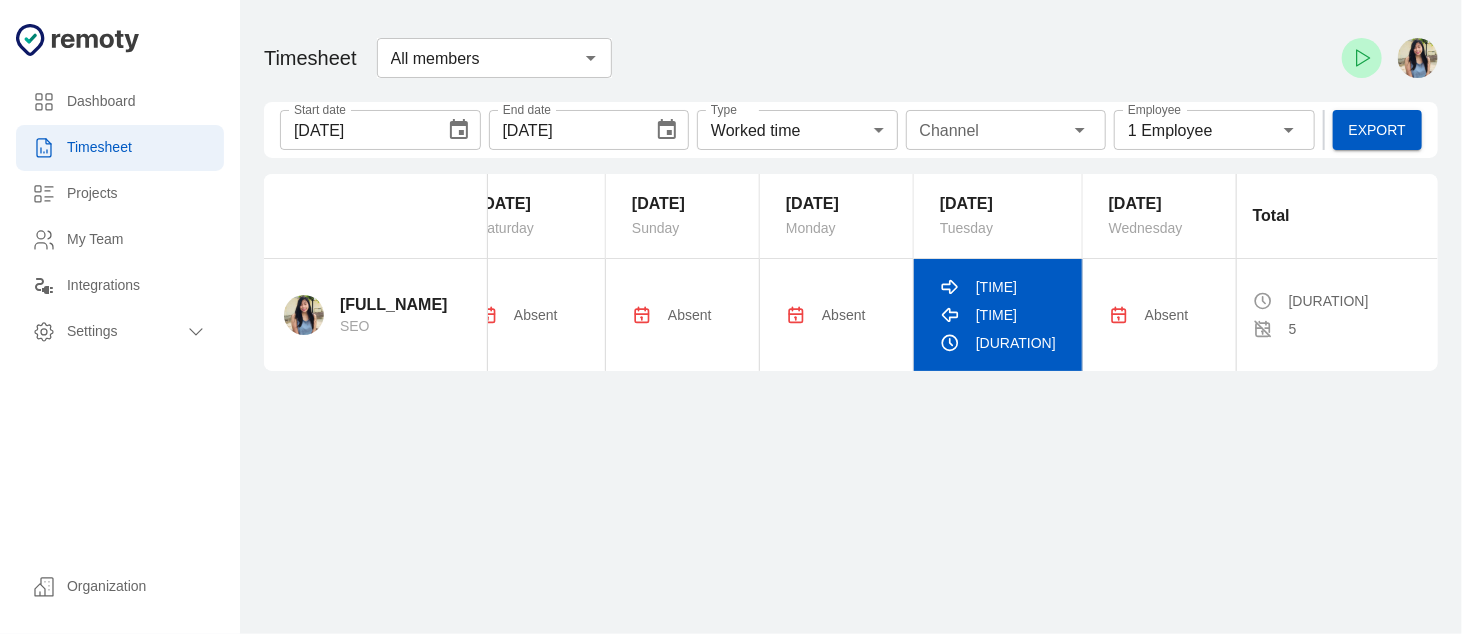 click on "[TIME]" at bounding box center (228, 315) 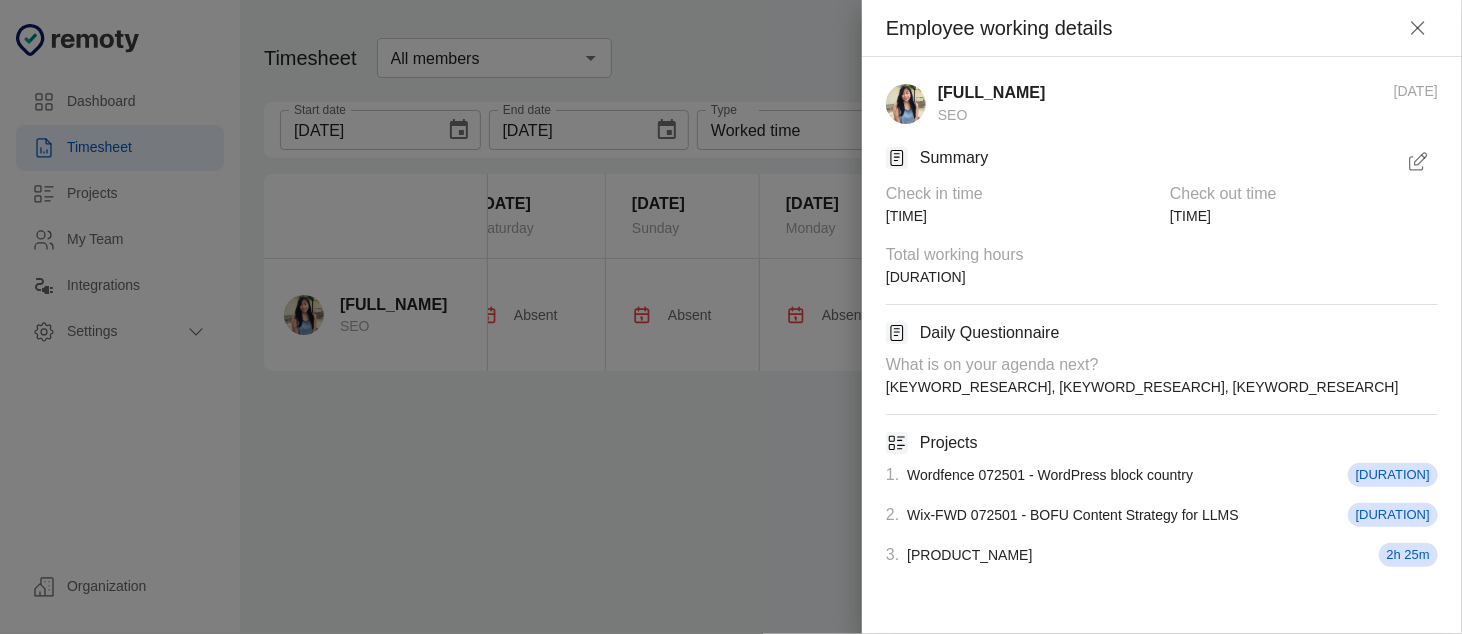 drag, startPoint x: 1132, startPoint y: 575, endPoint x: 1051, endPoint y: 548, distance: 85.3815 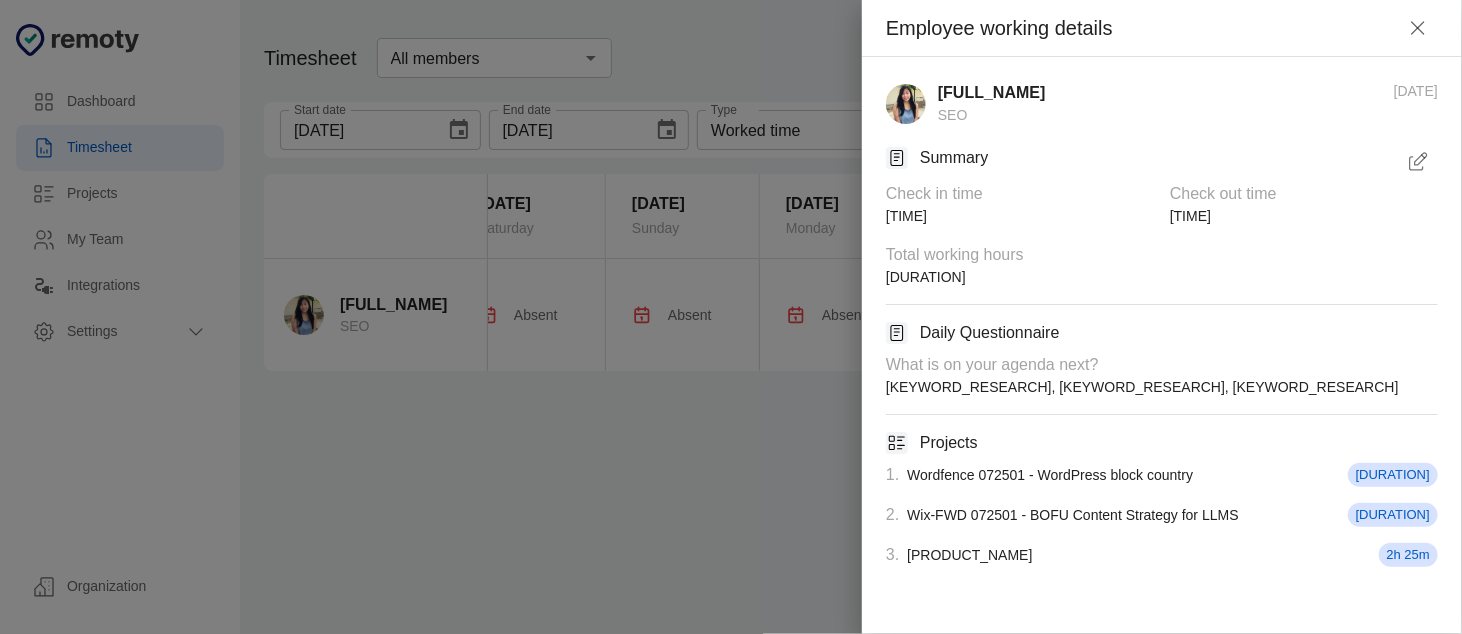 click at bounding box center (1418, 162) 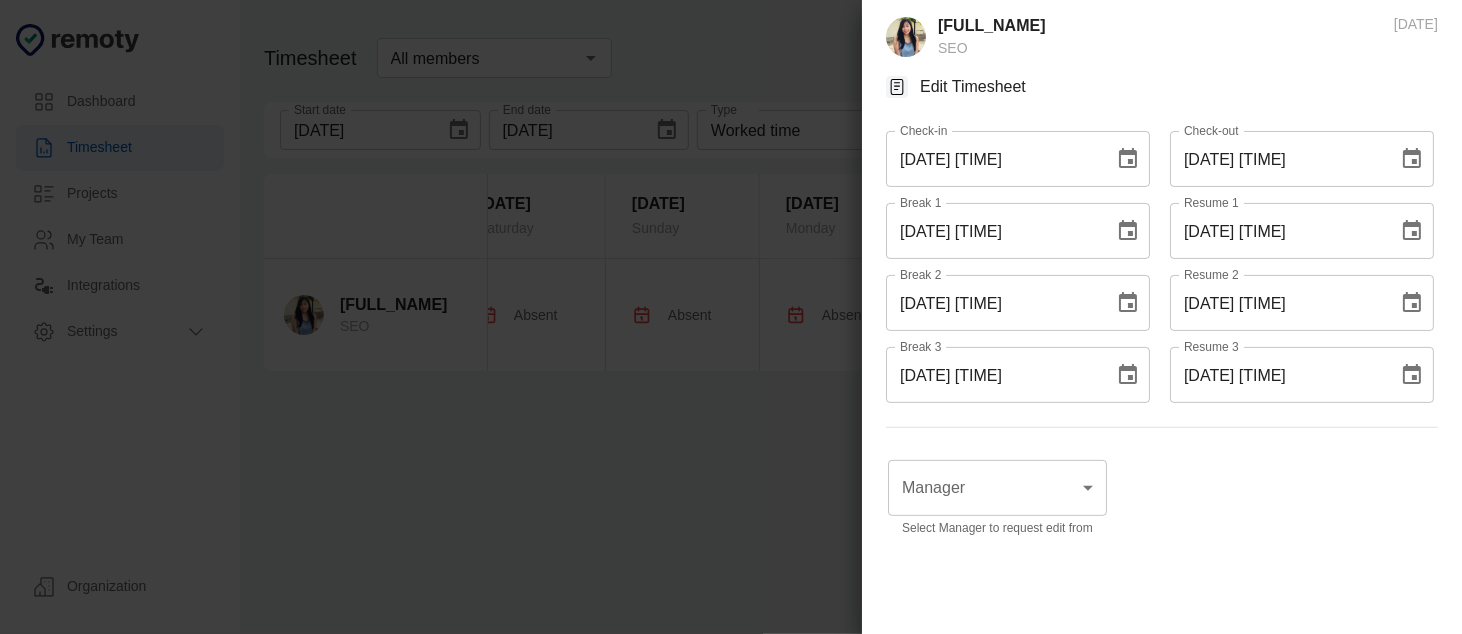 scroll, scrollTop: 0, scrollLeft: 0, axis: both 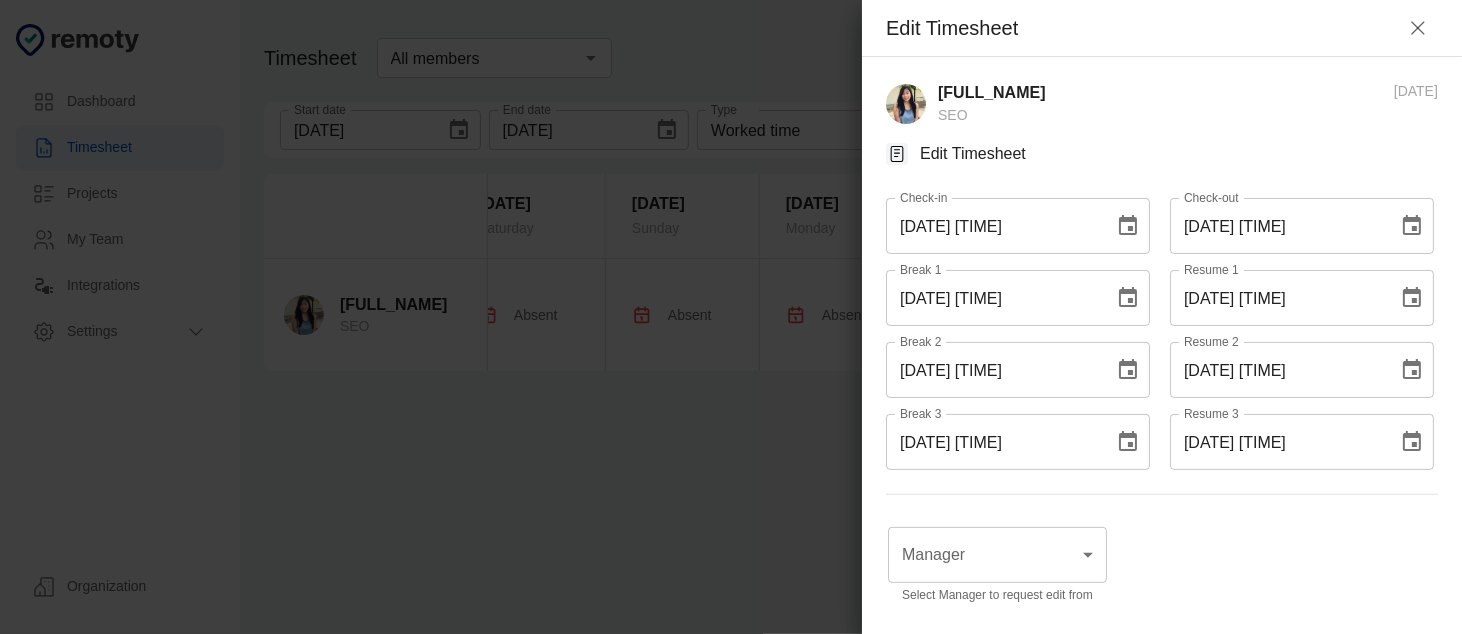 click at bounding box center [1412, 226] 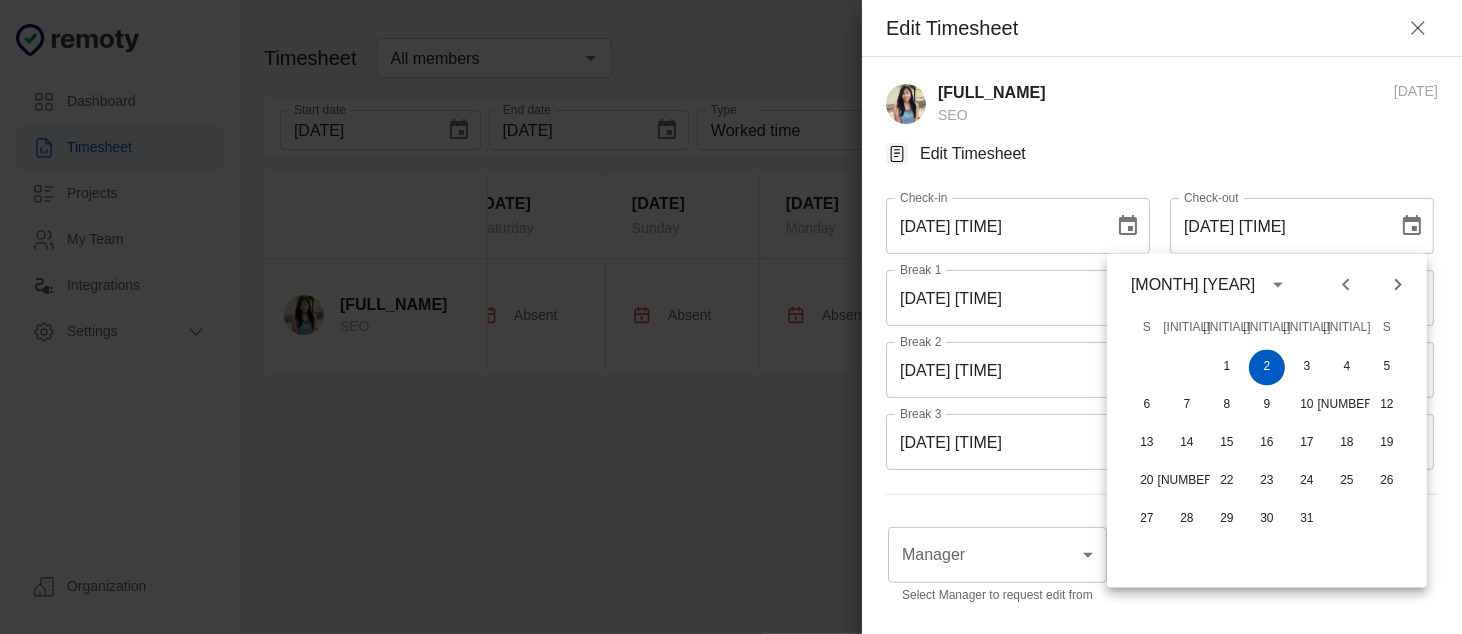 click on "Edit Timesheet" at bounding box center [1162, 162] 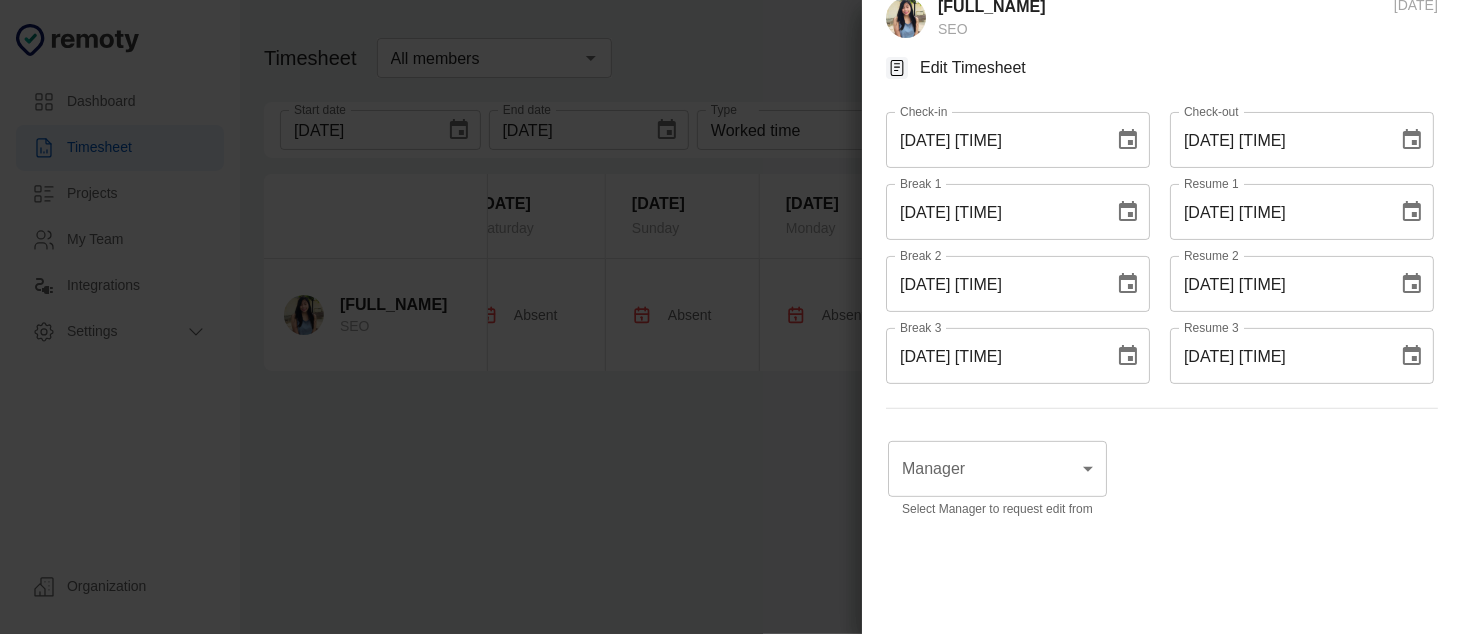 scroll, scrollTop: 0, scrollLeft: 0, axis: both 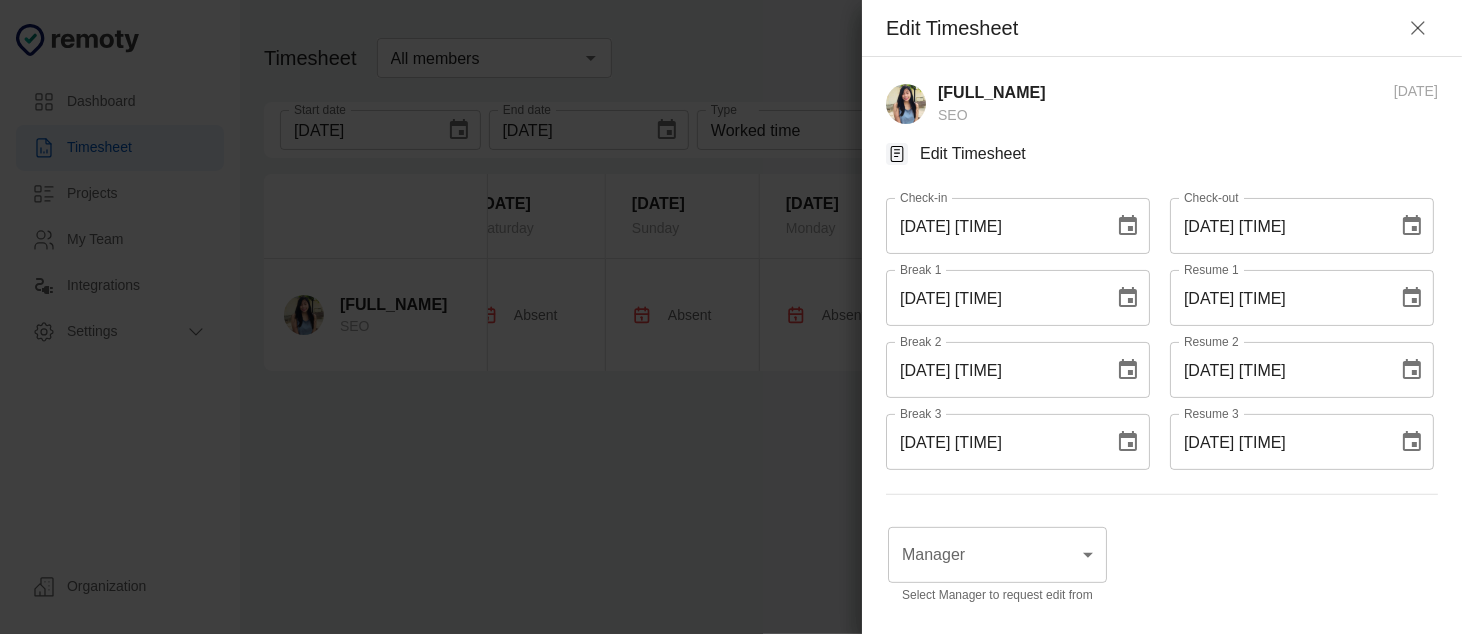 click at bounding box center [1418, 28] 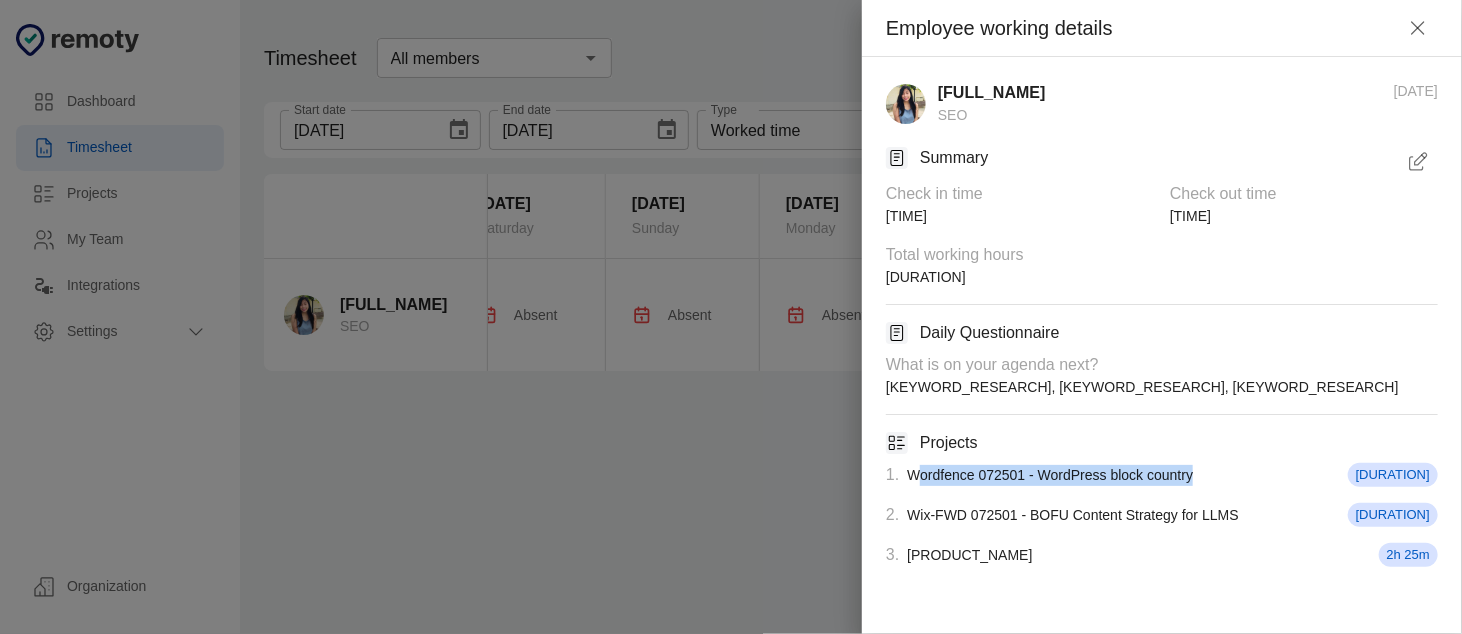 drag, startPoint x: 920, startPoint y: 470, endPoint x: 1218, endPoint y: 469, distance: 298.00168 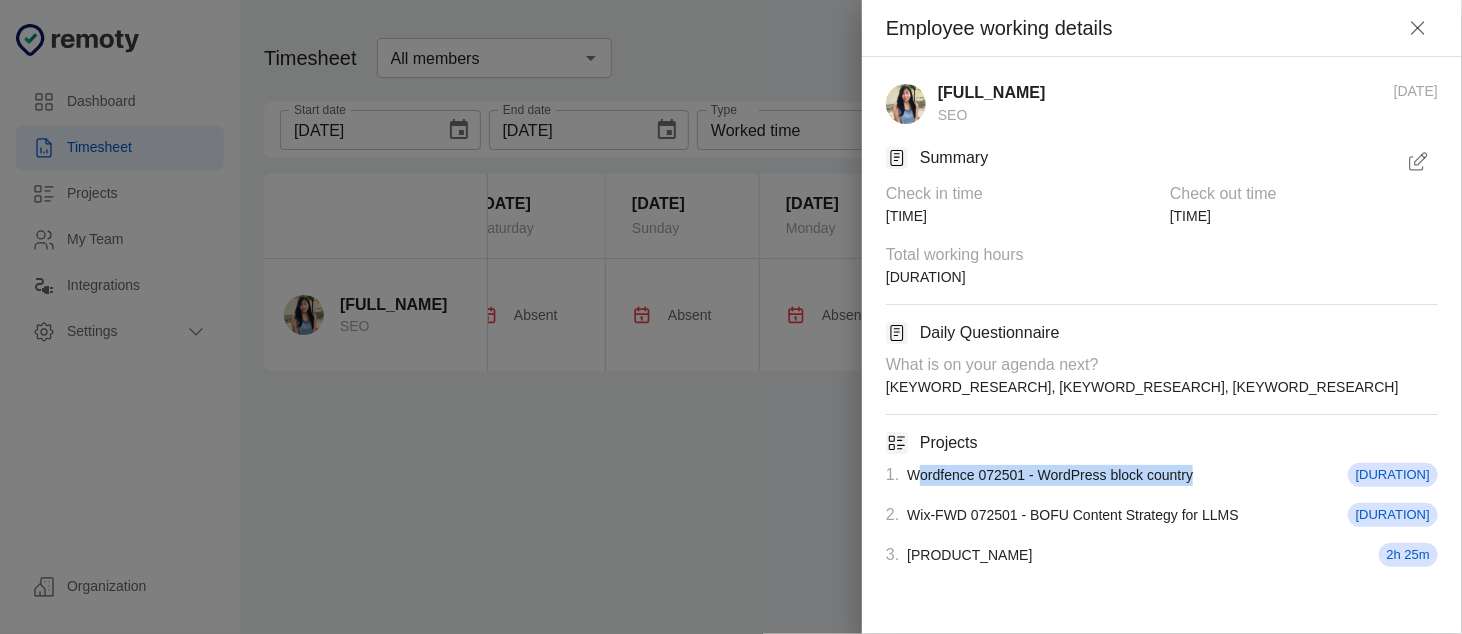 click on "1 . [PRODUCT_NAME] [PROJECT_CODE] - [PRODUCT_NAME] [PROJECT_CODE] [DURATION]" at bounding box center [1154, 367] 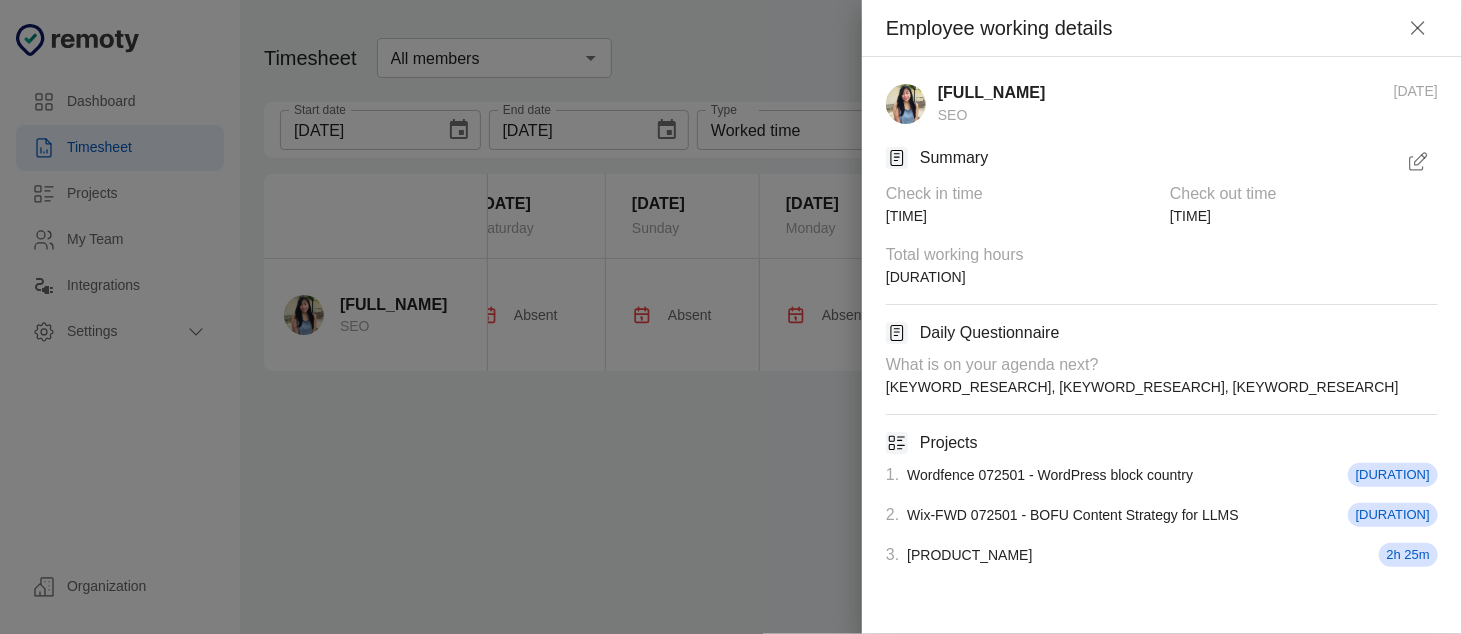 click on "Wordfence 072501 - WordPress block country" at bounding box center (1142, 387) 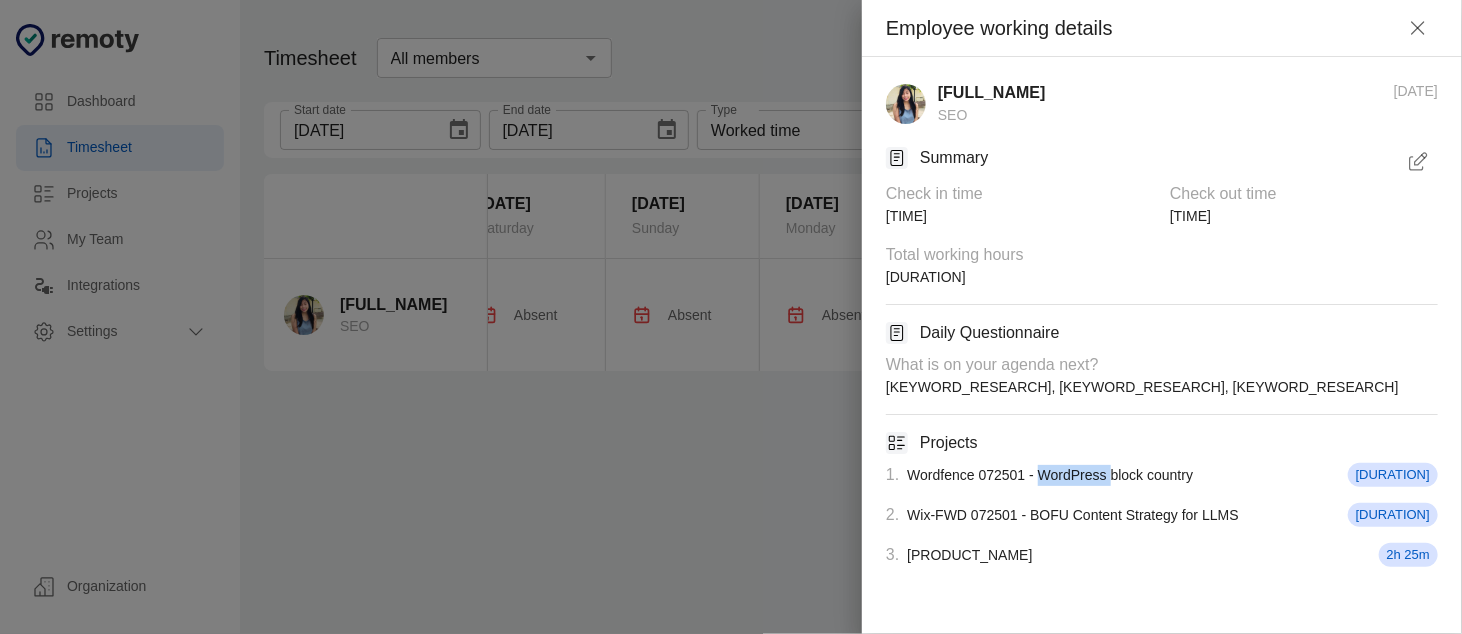 click on "Wordfence 072501 - WordPress block country" at bounding box center (1142, 387) 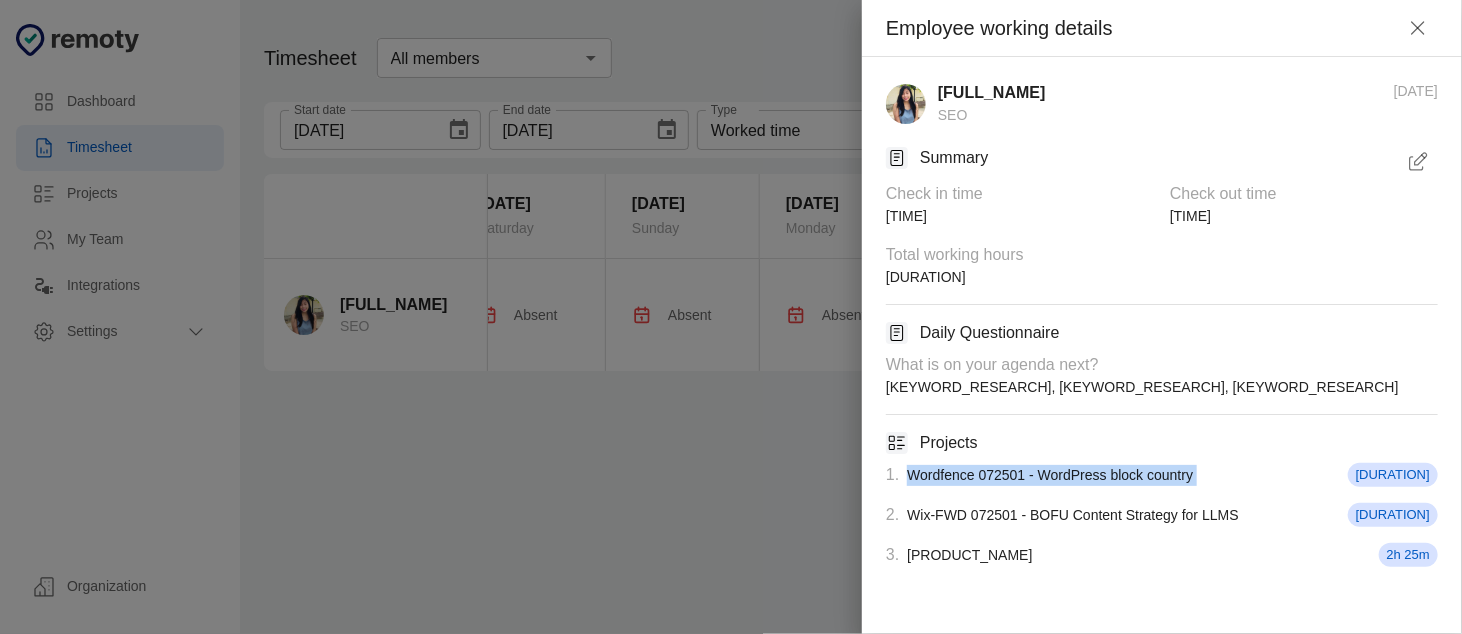 click on "Wordfence 072501 - WordPress block country" at bounding box center (1142, 387) 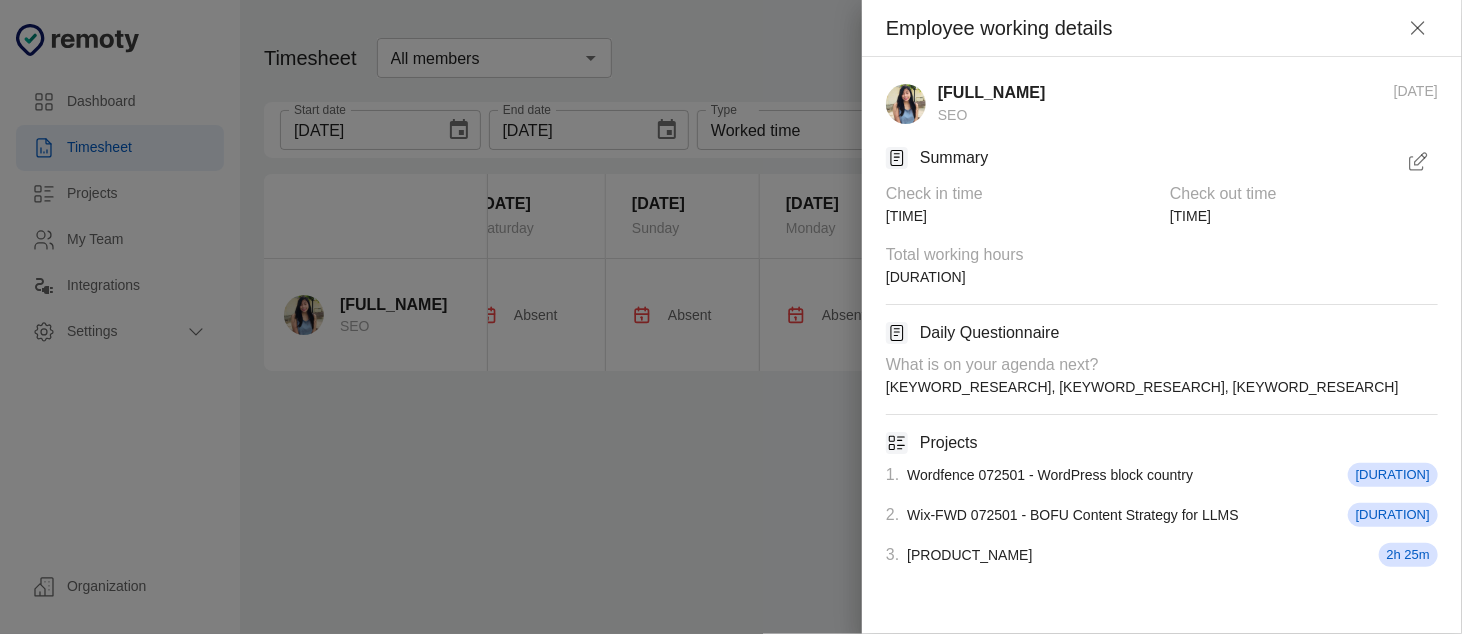 click on "[PROJECT_CODE] - [PRODUCT_NAME] [DURATION]" at bounding box center [1154, 547] 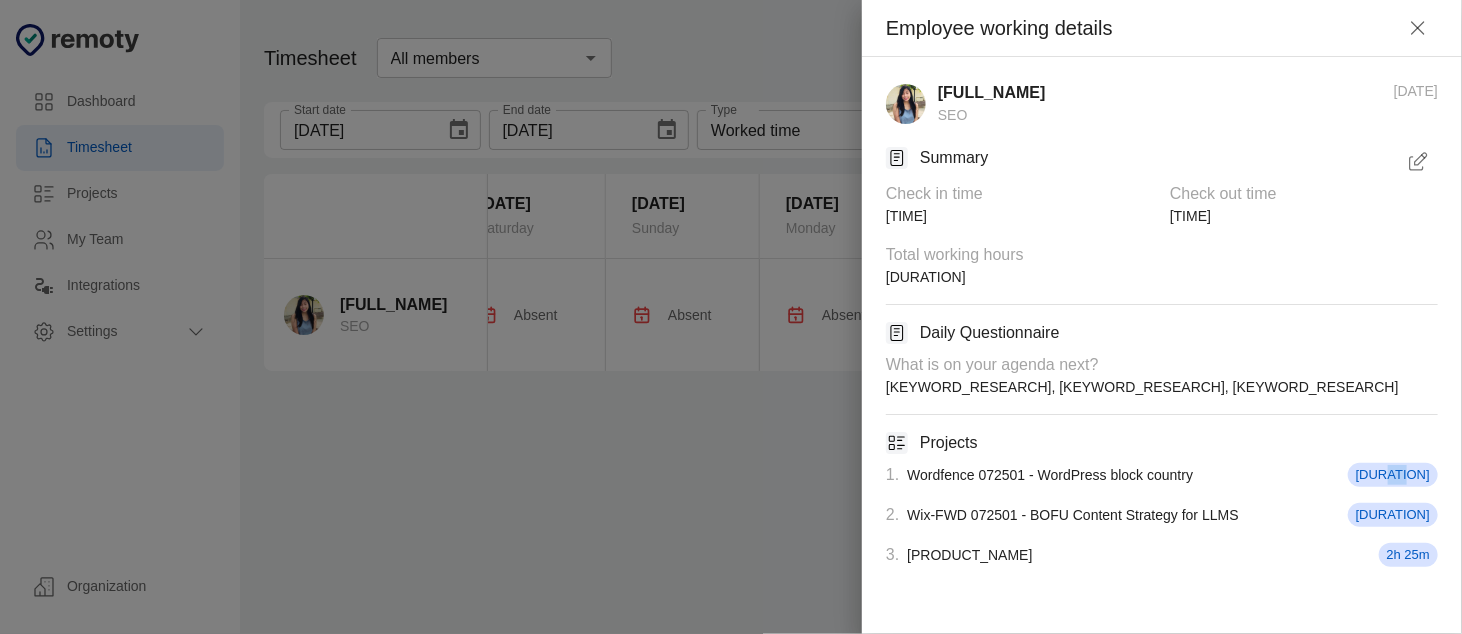 click on "[DURATION]" at bounding box center (1393, 475) 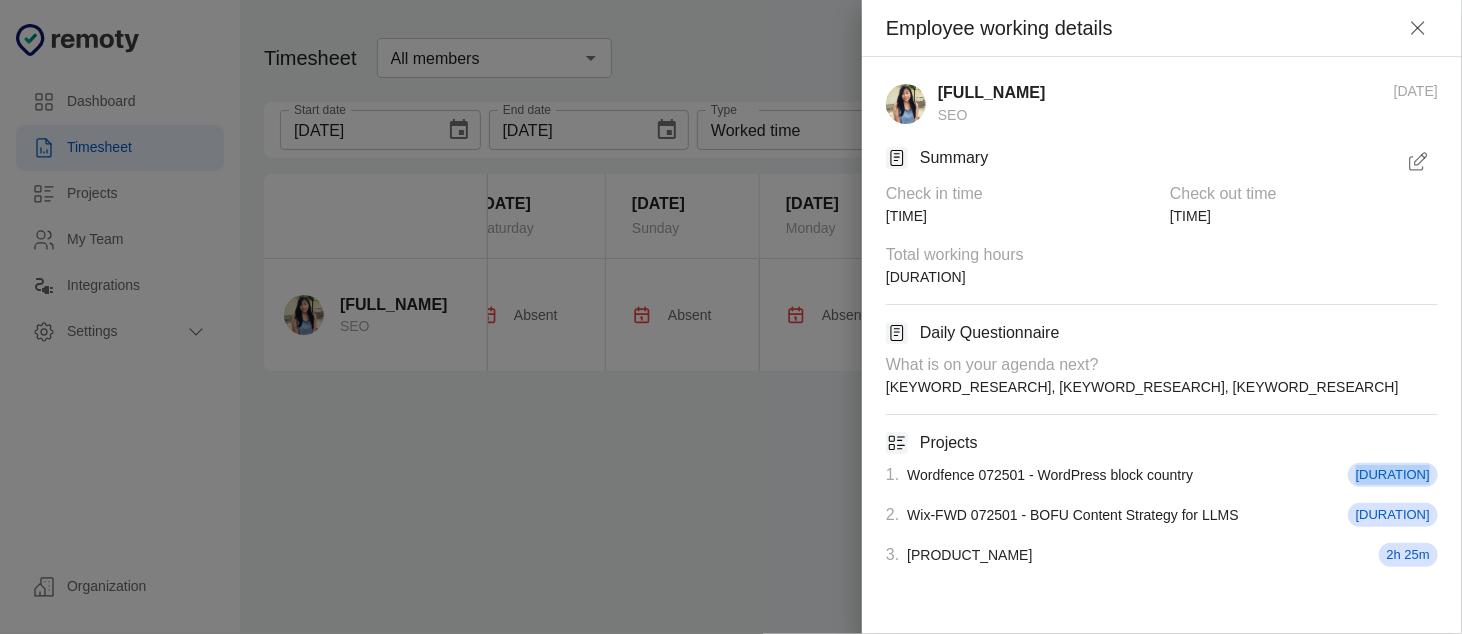 click on "[DURATION]" at bounding box center [1393, 475] 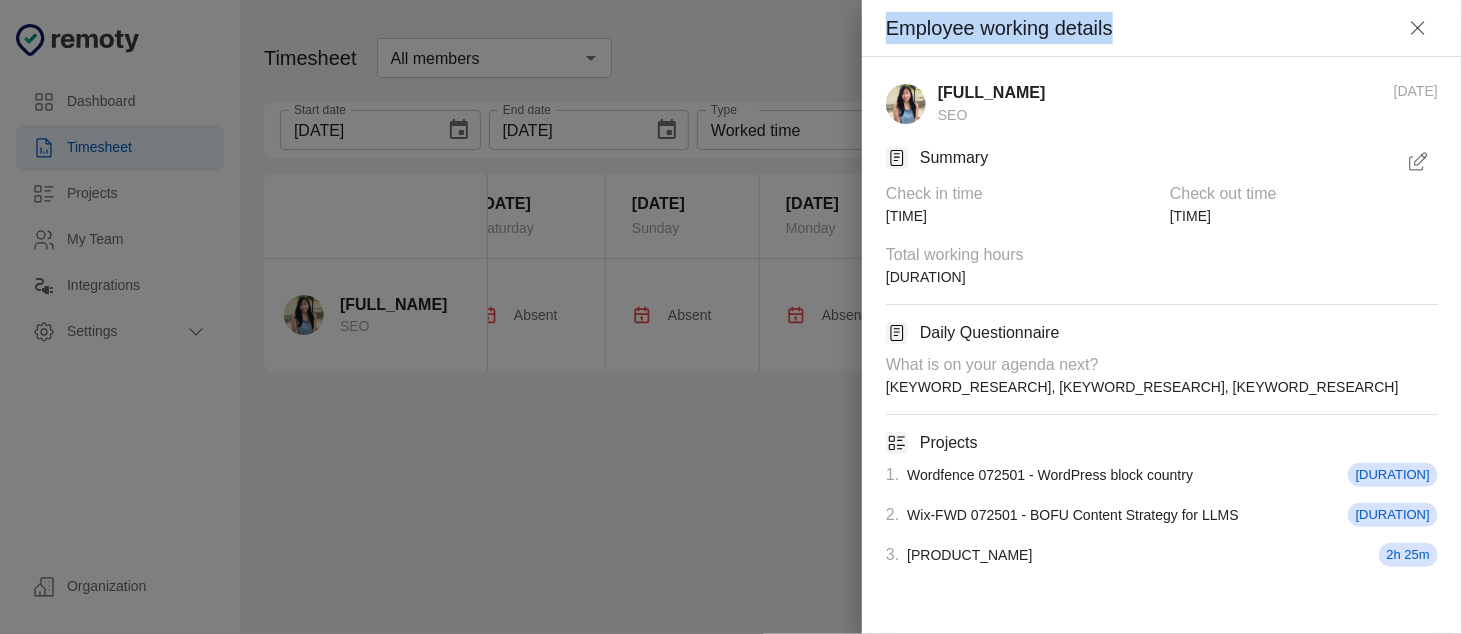 drag, startPoint x: 1120, startPoint y: 22, endPoint x: 868, endPoint y: 17, distance: 252.04959 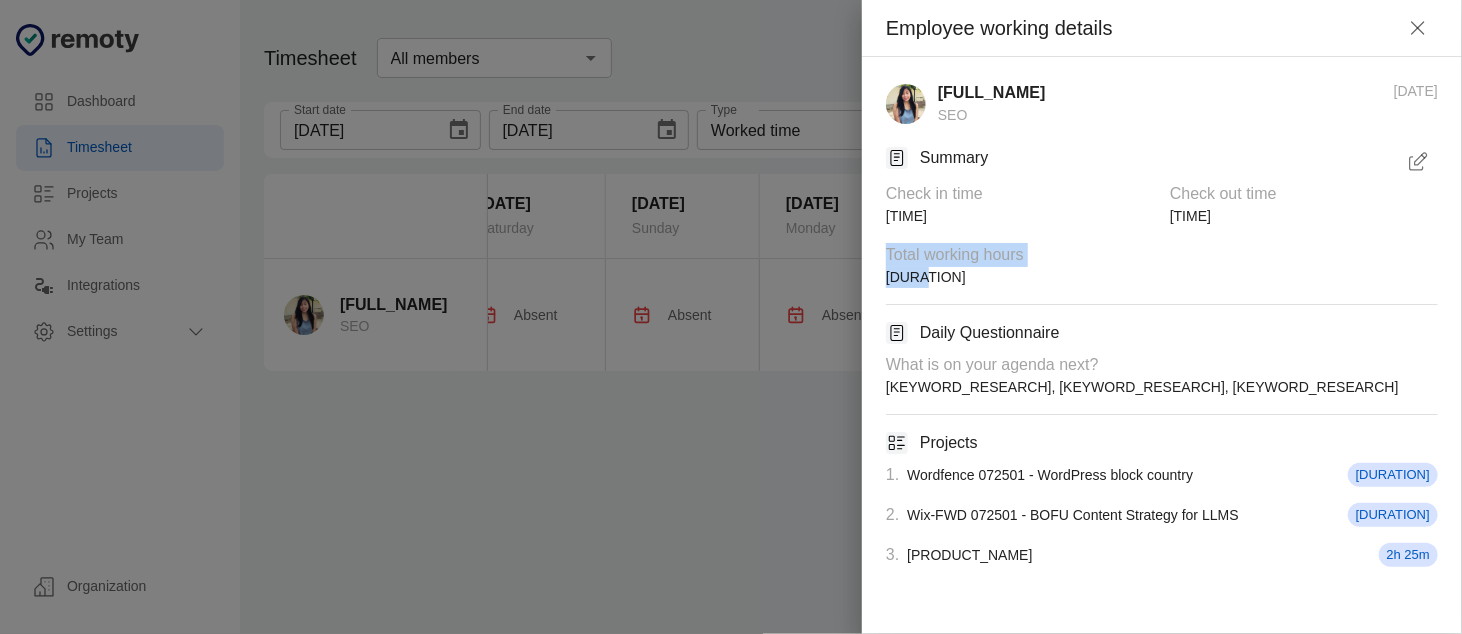 drag, startPoint x: 921, startPoint y: 277, endPoint x: 884, endPoint y: 253, distance: 44.102154 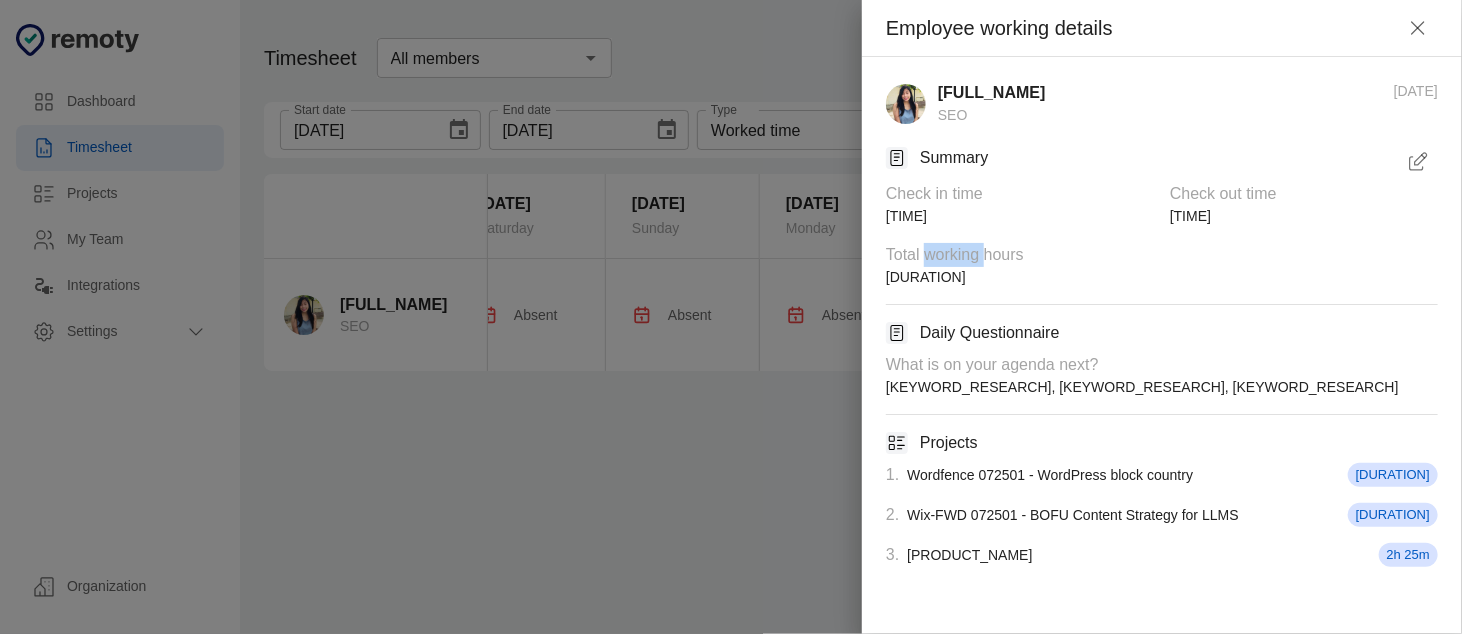 click on "Total working hours" at bounding box center [1020, 194] 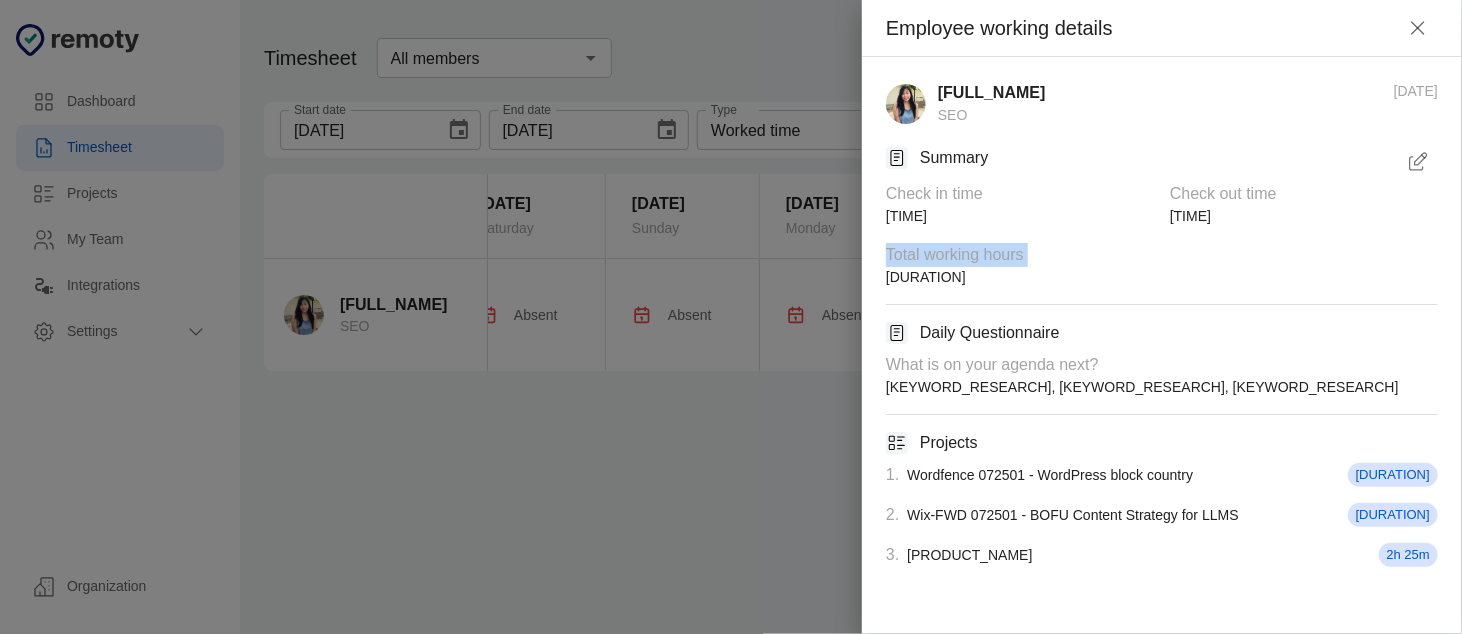 click on "Total working hours" at bounding box center (1020, 194) 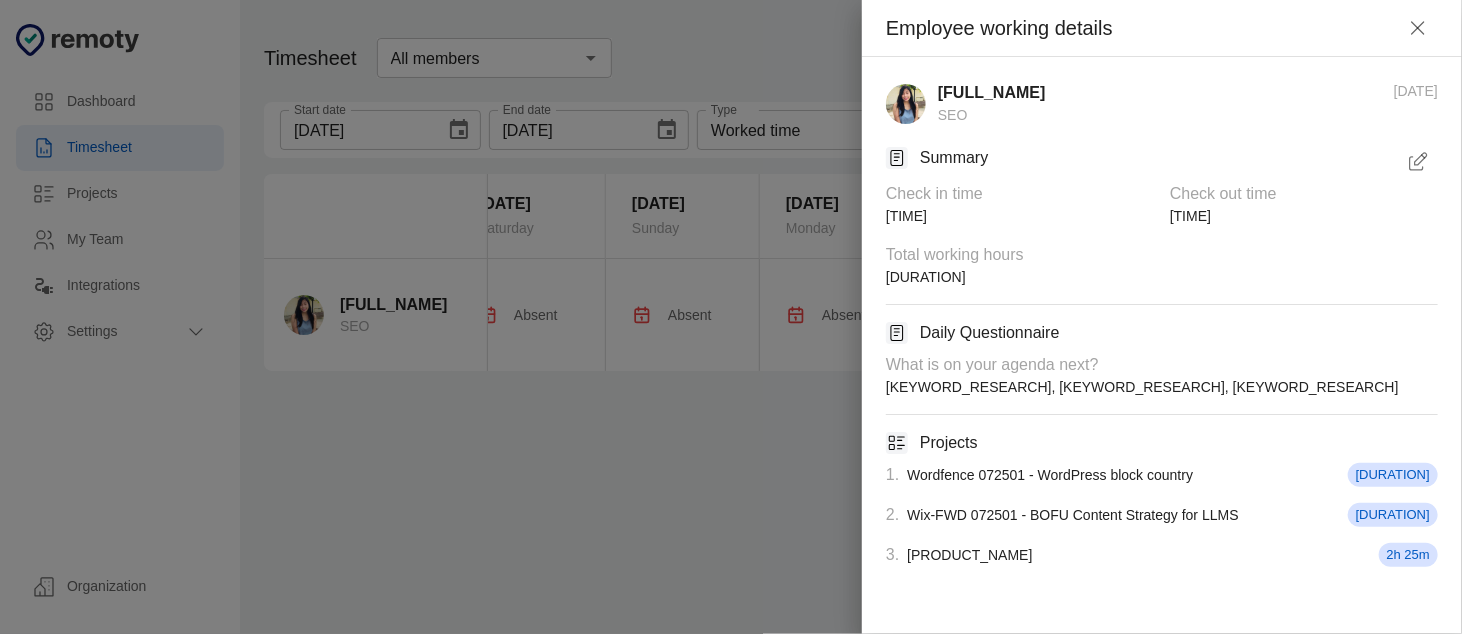 click on "[DURATION]" at bounding box center (1020, 216) 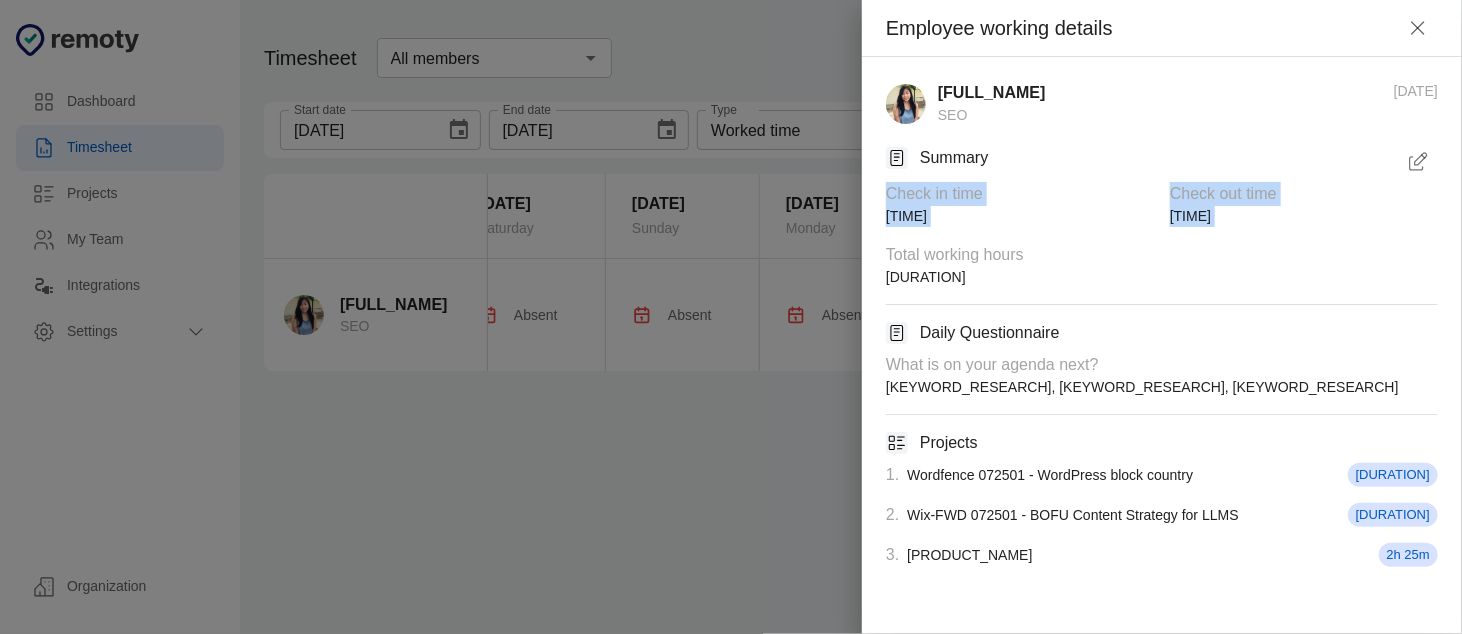 drag, startPoint x: 963, startPoint y: 287, endPoint x: 869, endPoint y: 229, distance: 110.45361 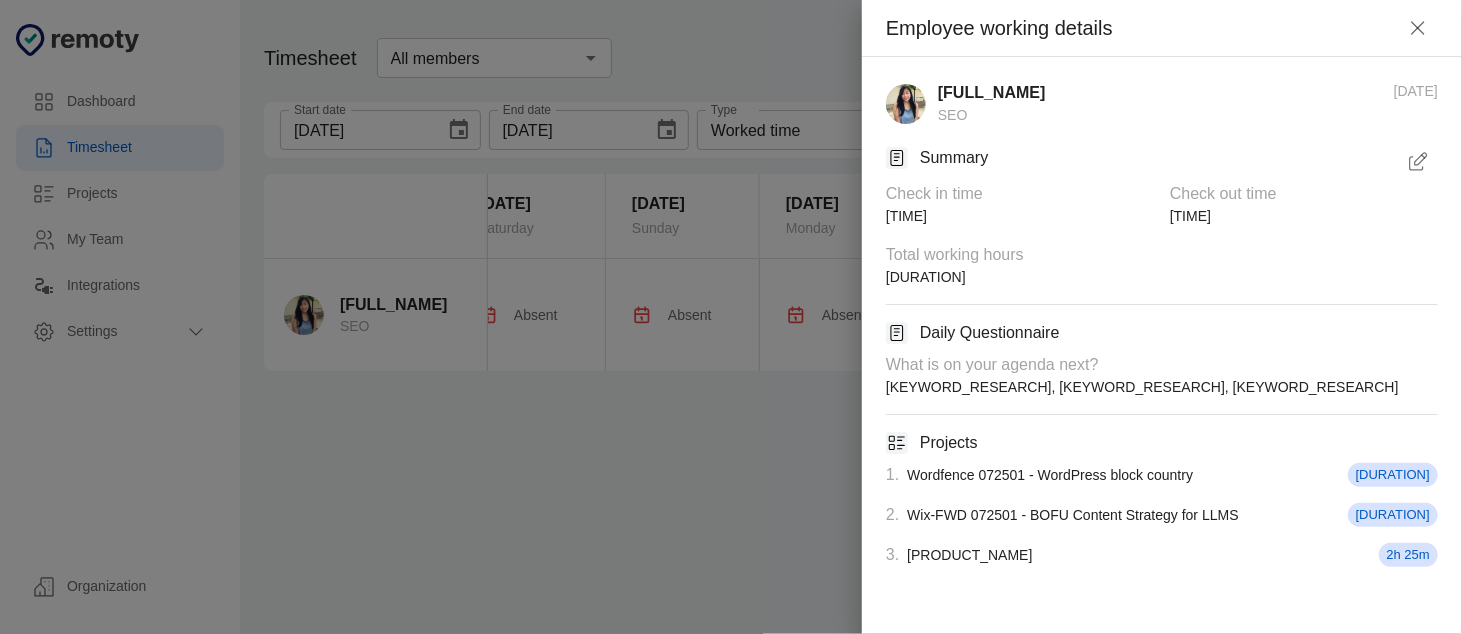 click on "Check in time [TIME] Check out time [TIME] Total working hours [DURATION]" at bounding box center (1154, 227) 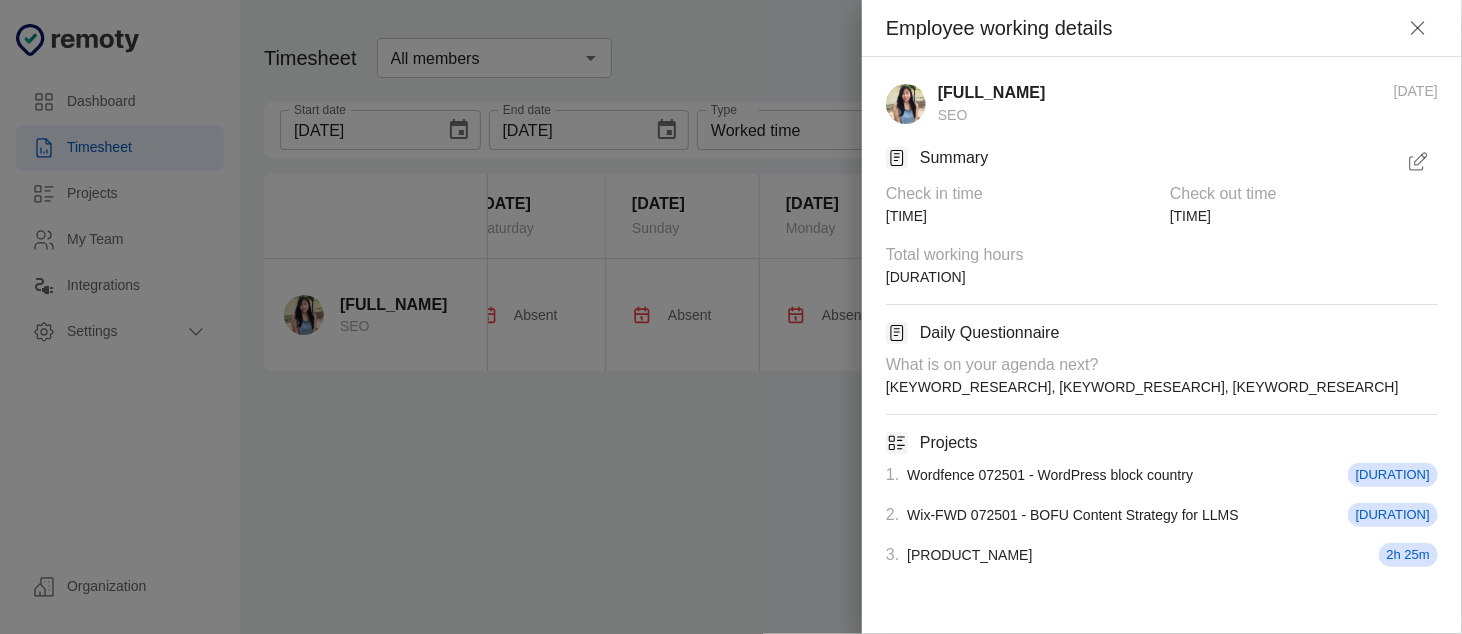 click at bounding box center [1416, 163] 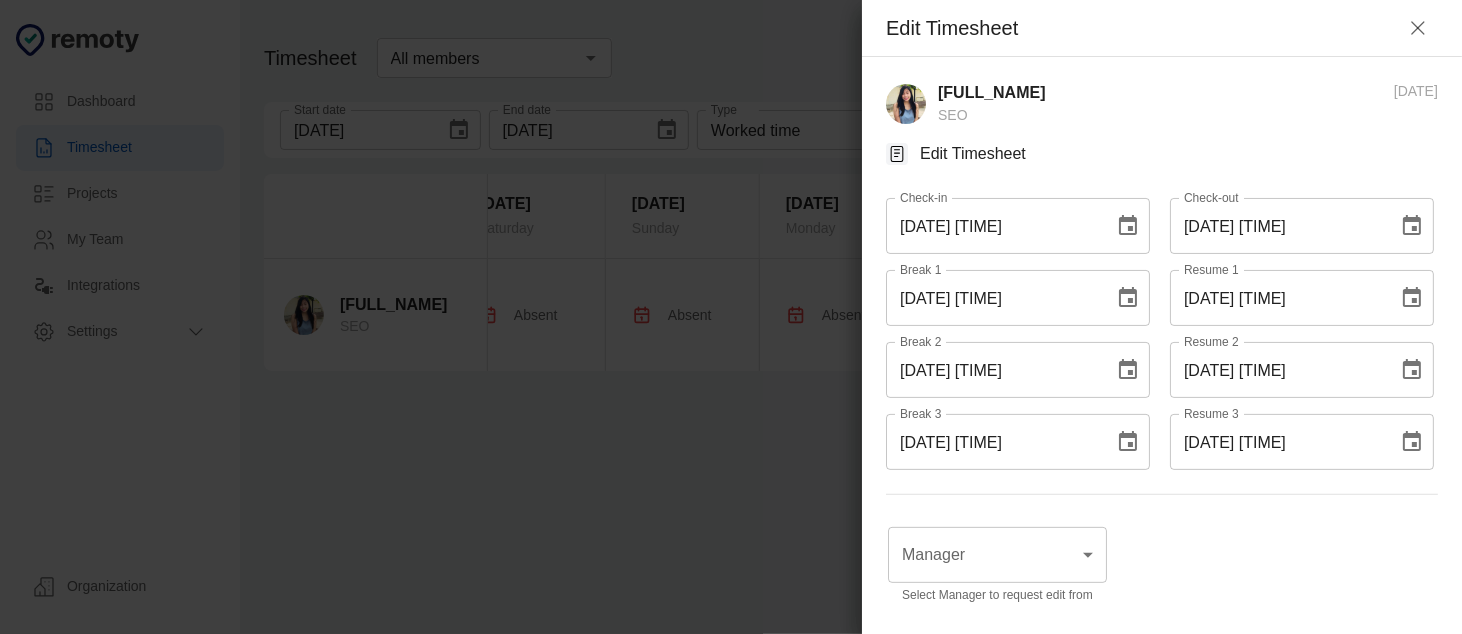 click at bounding box center [1418, 28] 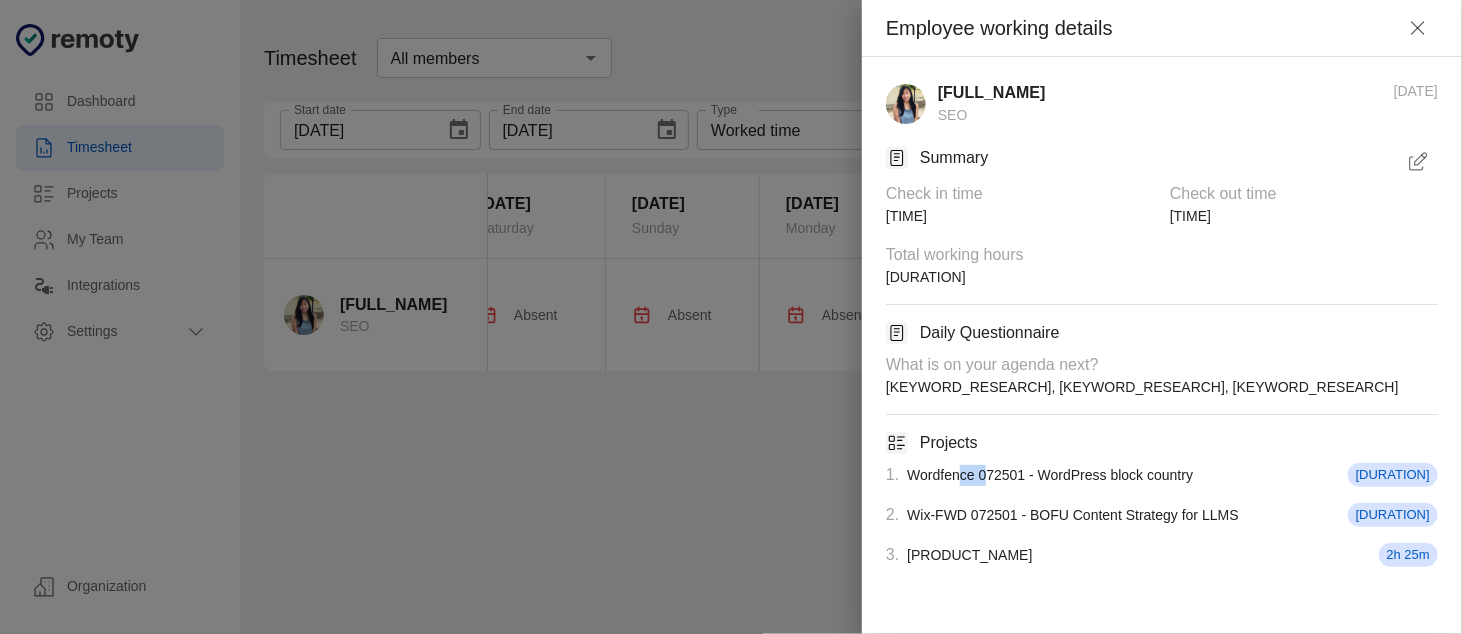 drag, startPoint x: 956, startPoint y: 466, endPoint x: 1012, endPoint y: 474, distance: 56.568542 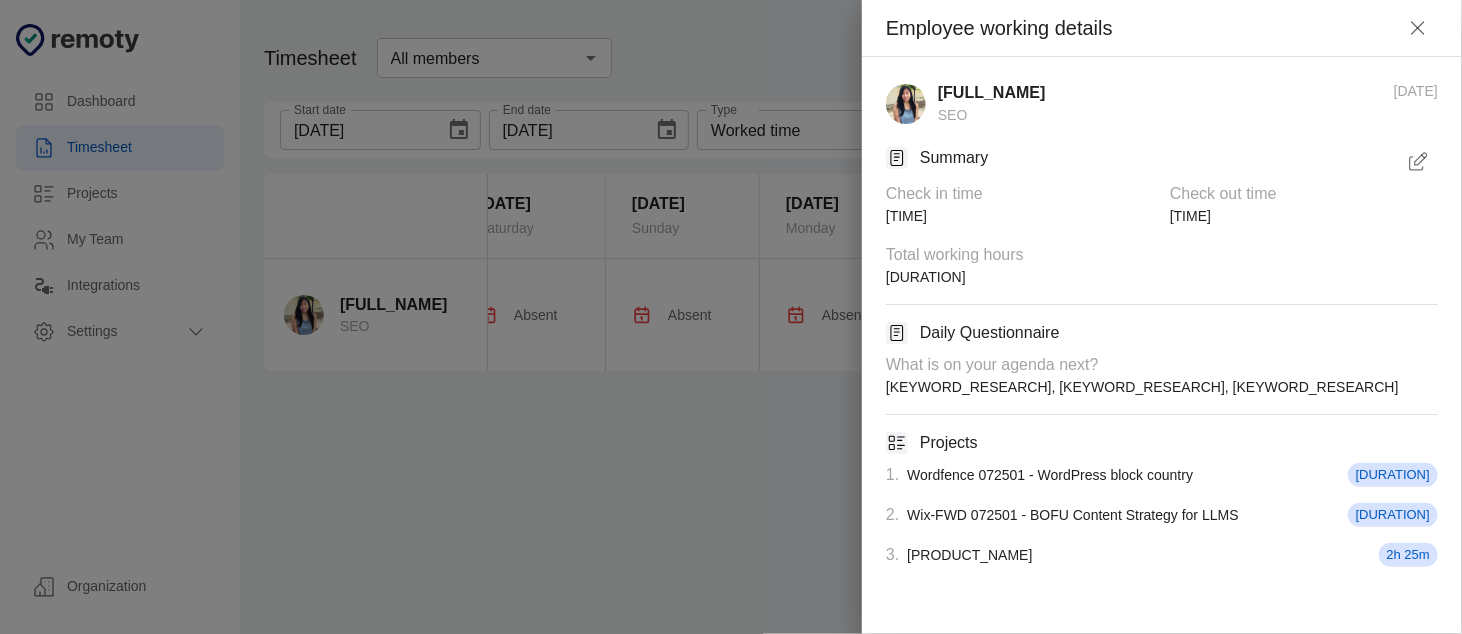 click on "Wordfence 072501 - WordPress block country" at bounding box center (1142, 387) 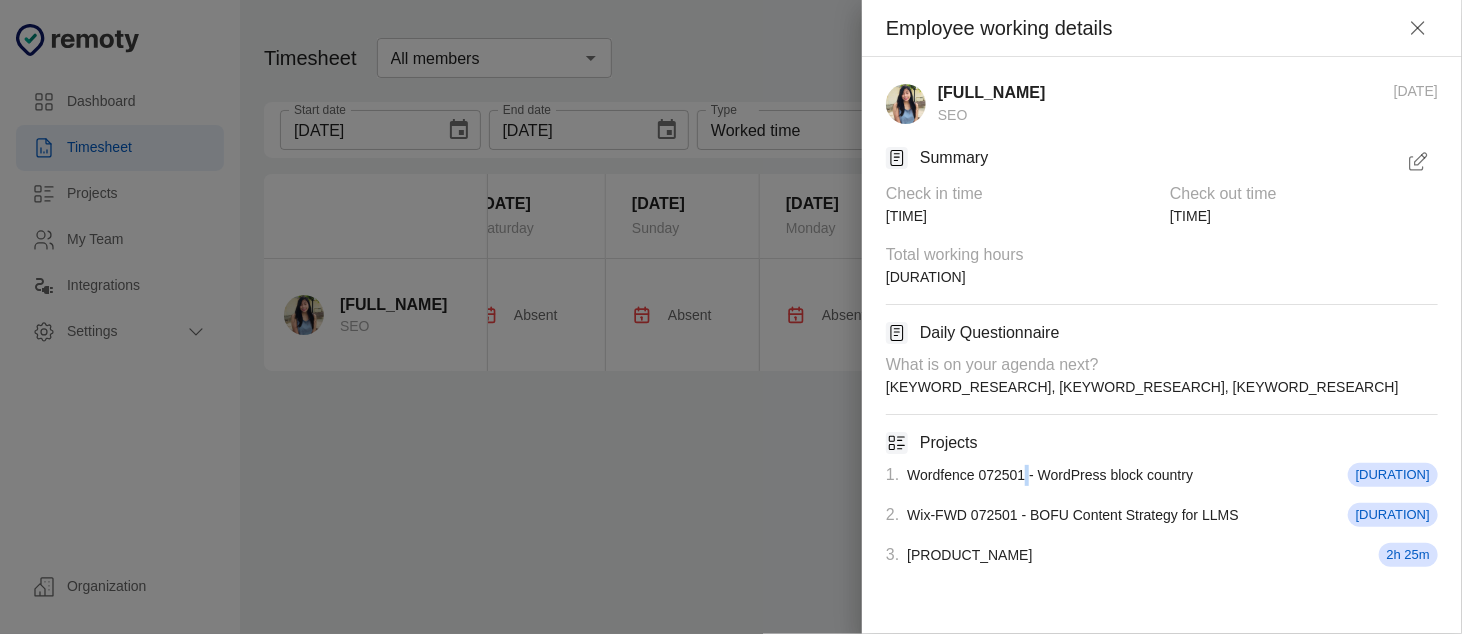 click on "Wordfence 072501 - WordPress block country" at bounding box center (1142, 387) 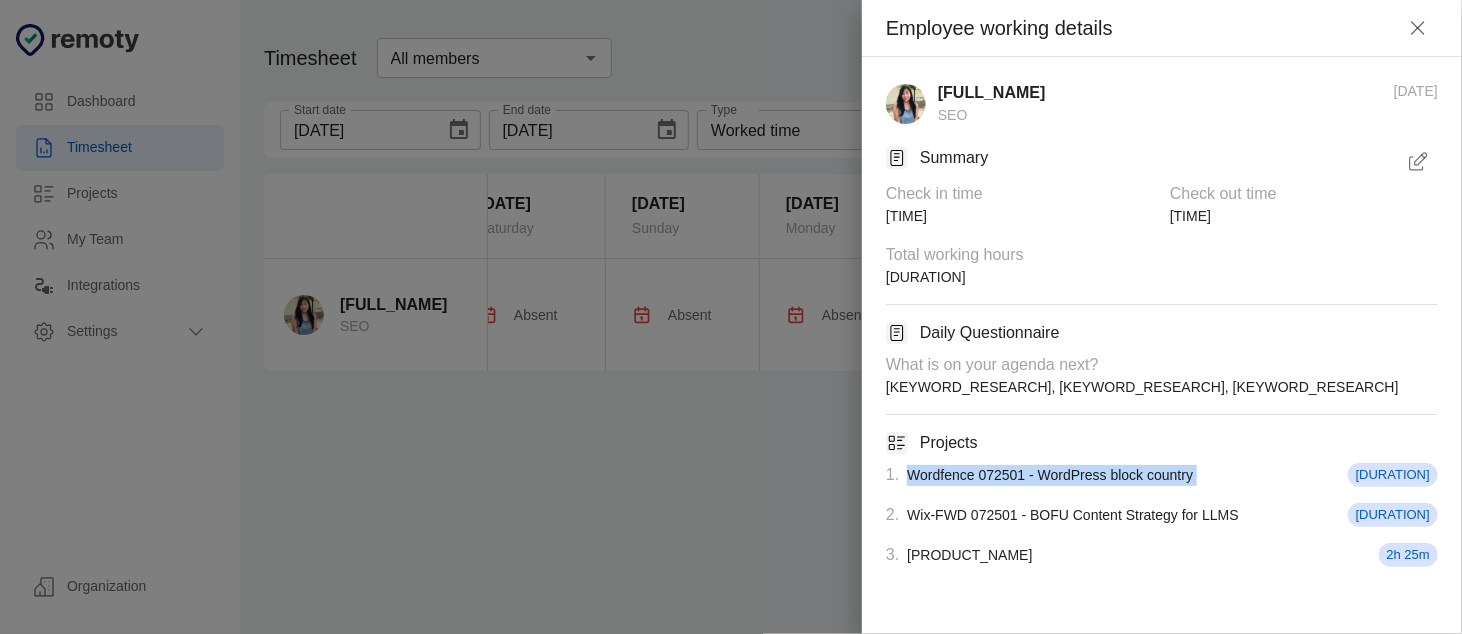 click on "Wordfence 072501 - WordPress block country" at bounding box center (1142, 387) 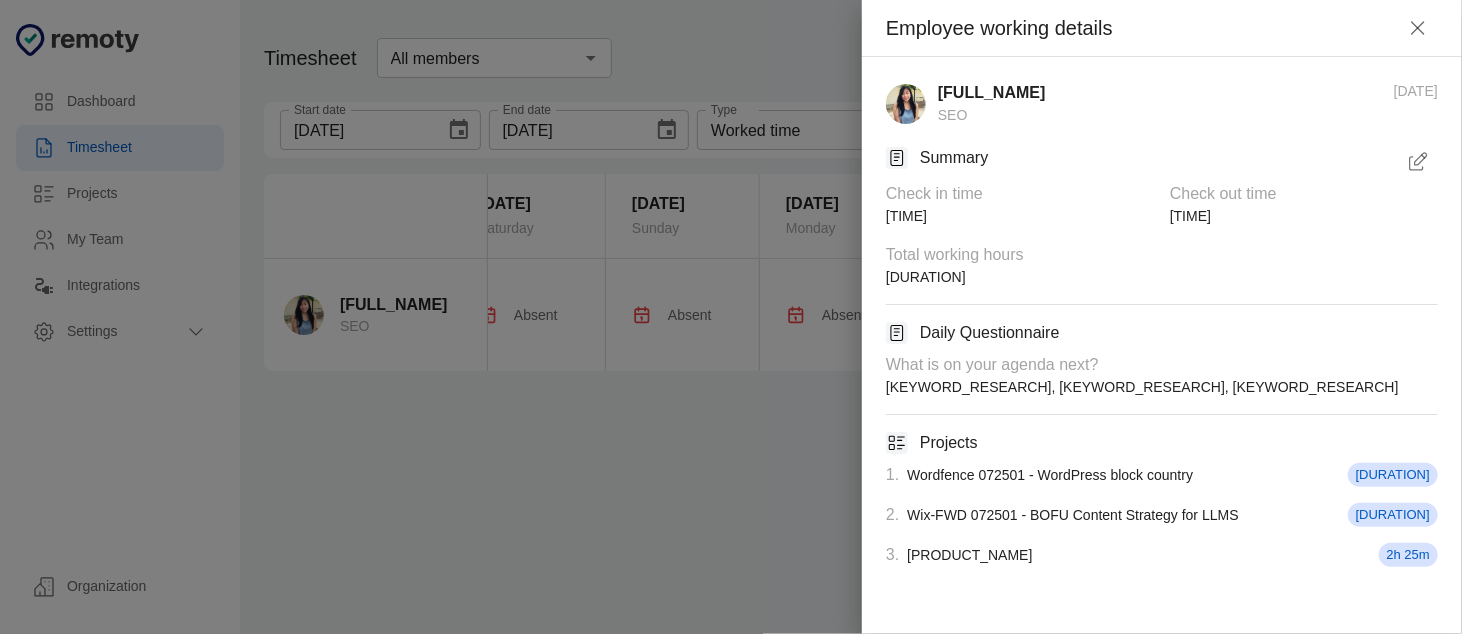 click on "2 . Wix-FWD 072501 - BOFU Content Strategy for LLMS 1h 14m" at bounding box center [1154, 507] 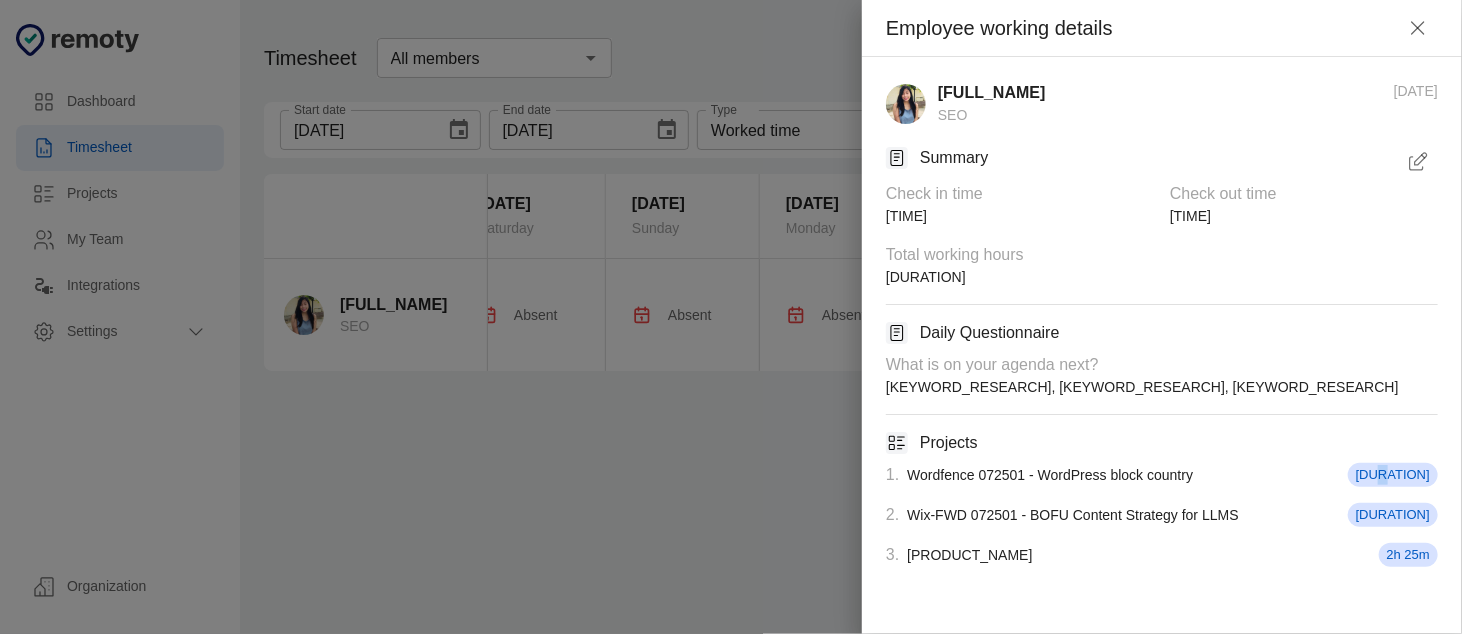 click on "1 . [PRODUCT_NAME] [PROJECT_CODE] - [PRODUCT_NAME] [PROJECT_CODE] [DURATION]" at bounding box center [1154, 367] 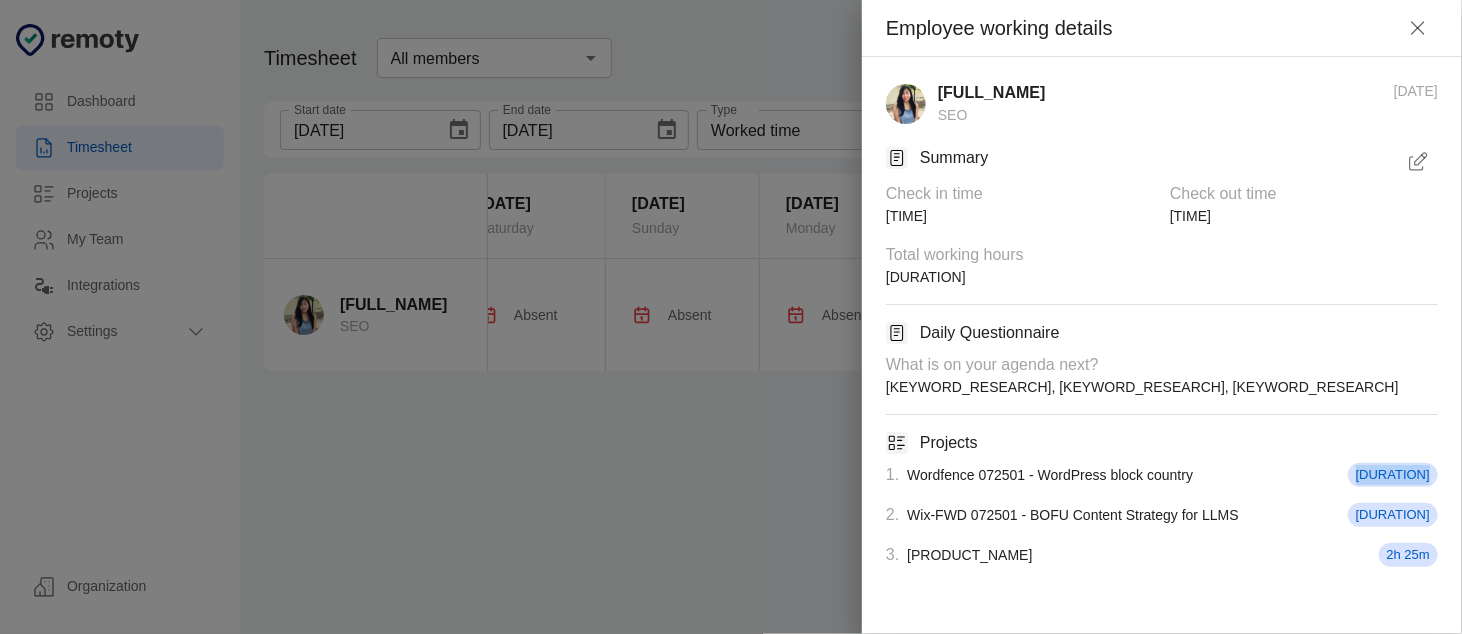 click on "1 . [PRODUCT_NAME] [PROJECT_CODE] - [PRODUCT_NAME] [PROJECT_CODE] [DURATION]" at bounding box center (1154, 367) 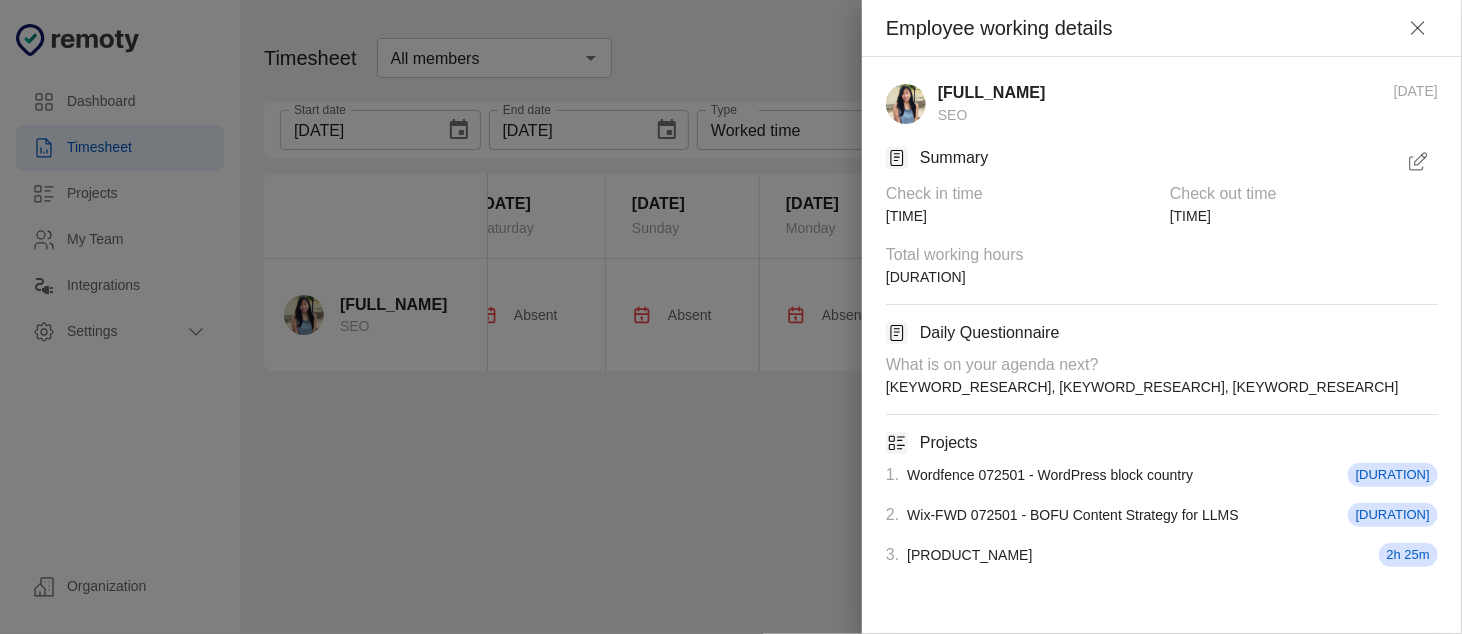 click on "1 . [PRODUCT_NAME] [PROJECT_CODE] - [PRODUCT_NAME] [PROJECT_CODE] [DURATION]" at bounding box center (1154, 367) 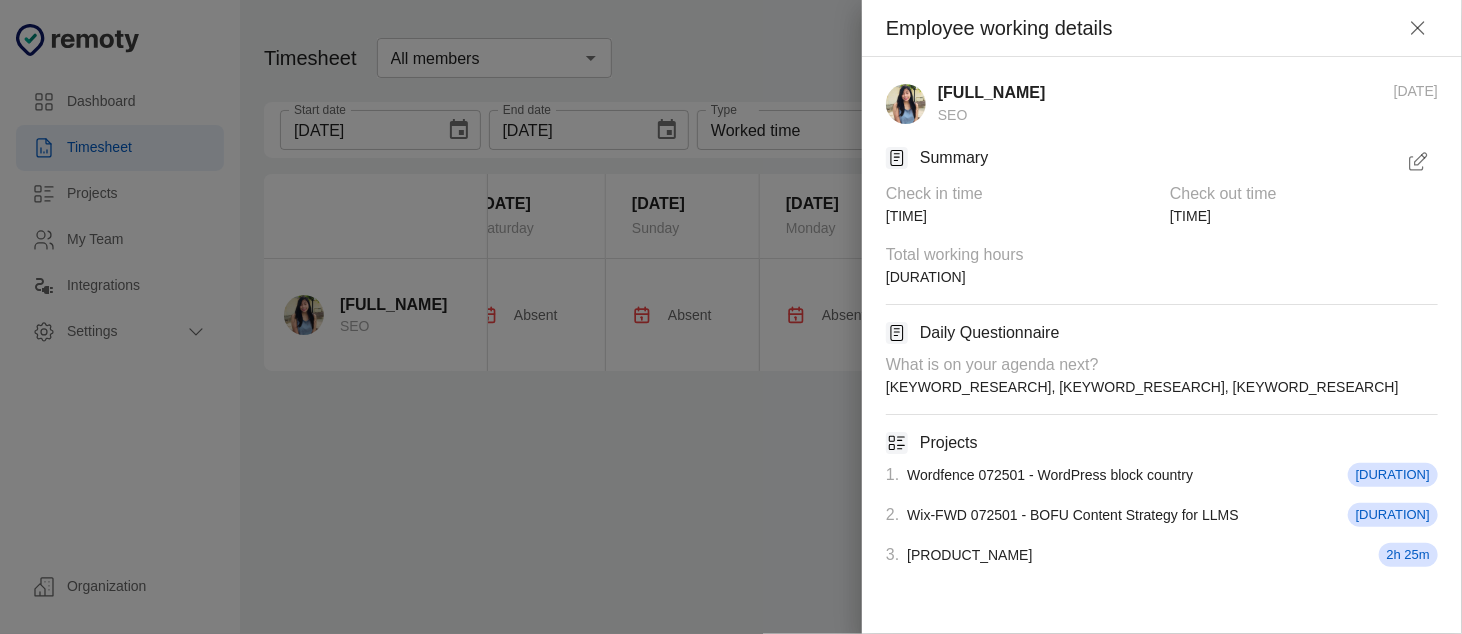 click at bounding box center (1418, 162) 